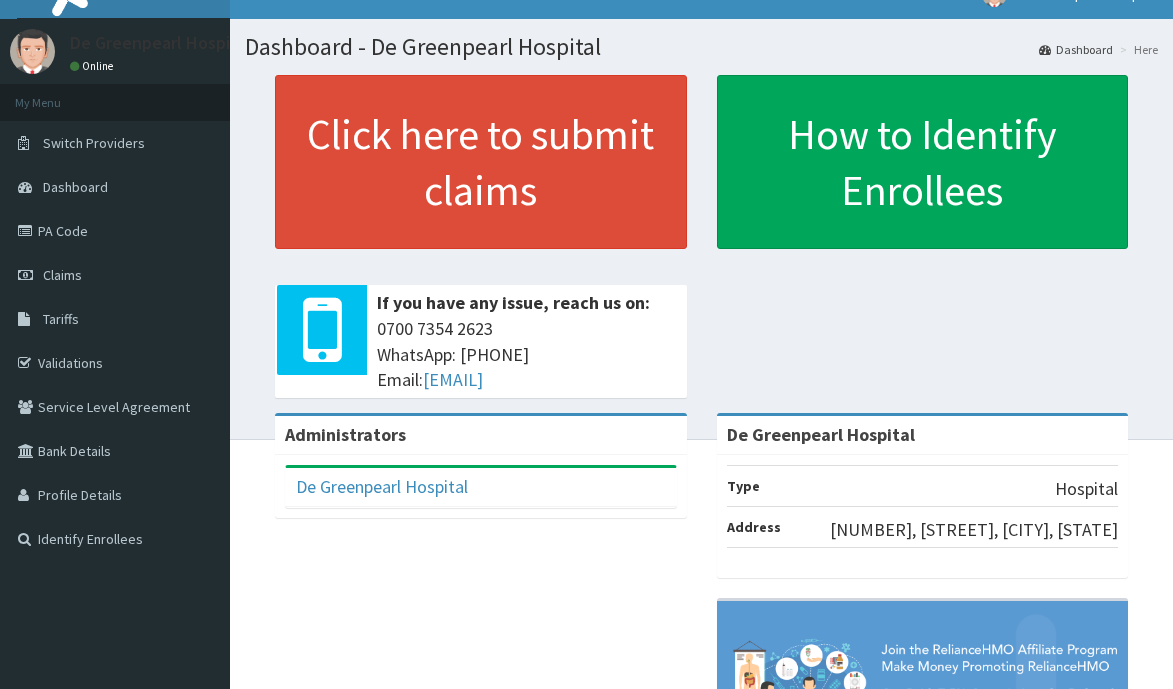 scroll, scrollTop: 0, scrollLeft: 0, axis: both 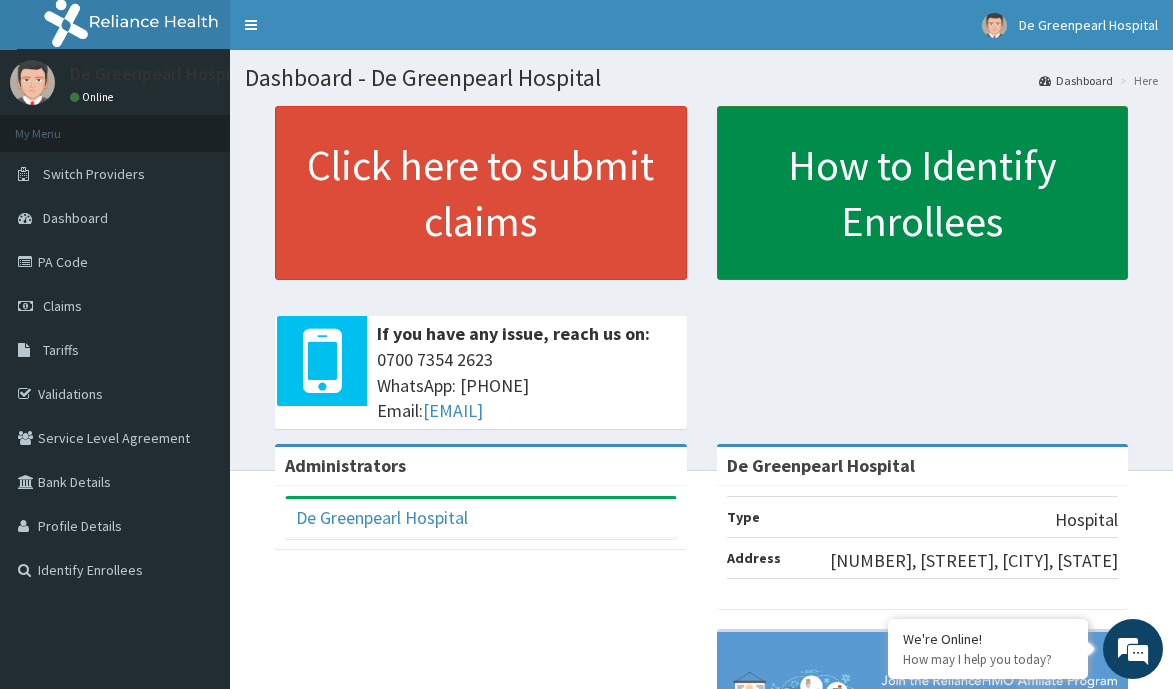 click on "How to Identify Enrollees" at bounding box center (923, 193) 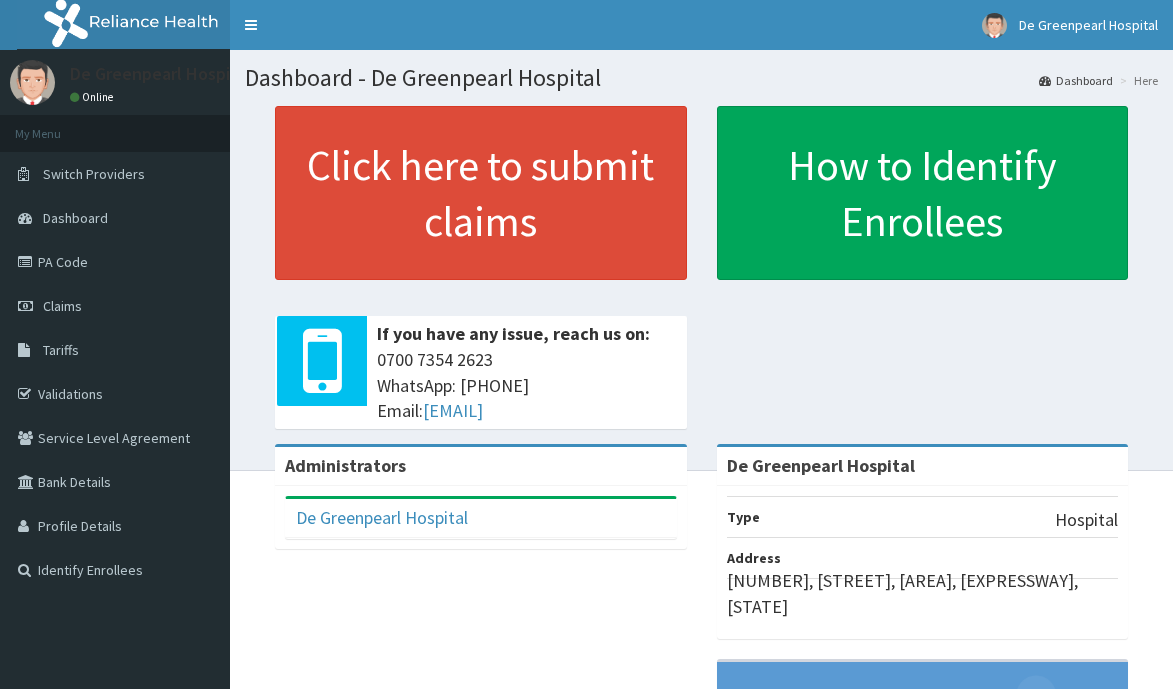 scroll, scrollTop: 0, scrollLeft: 0, axis: both 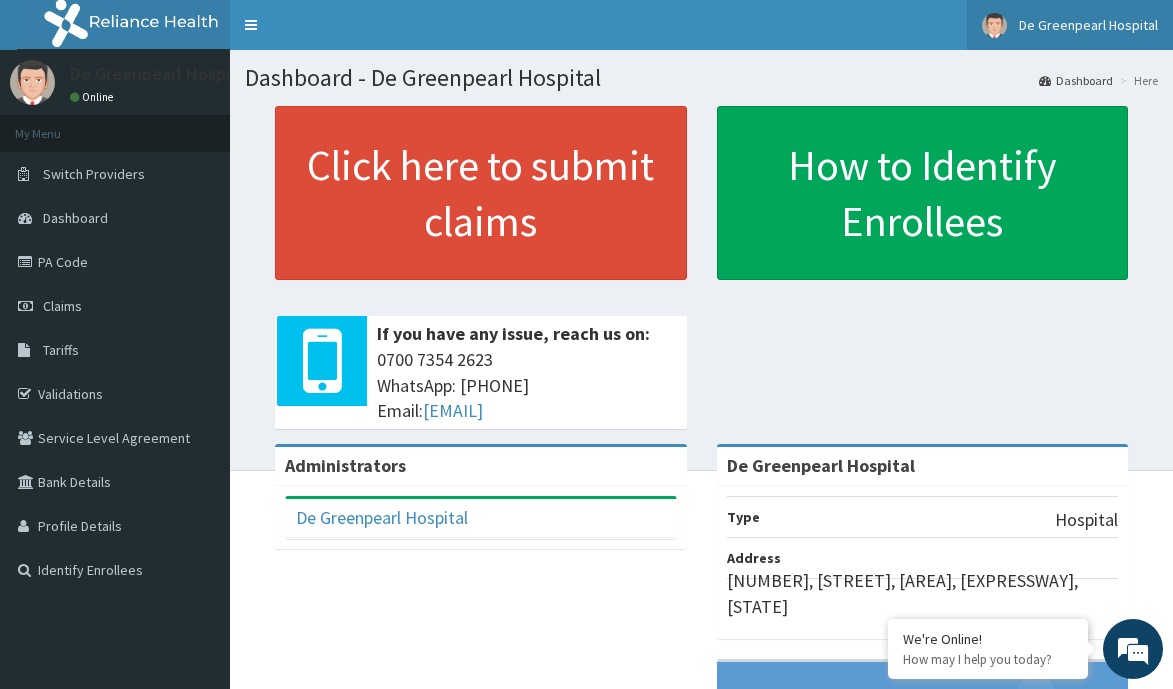 click on "De Greenpearl Hospital" at bounding box center [1088, 25] 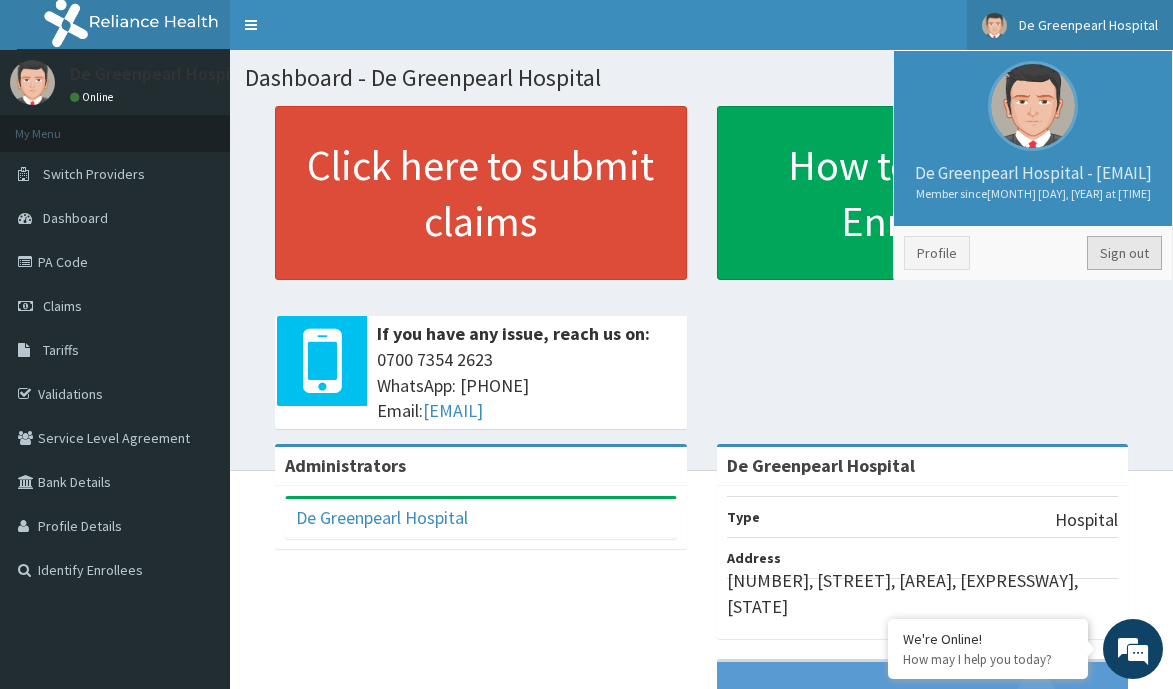 scroll, scrollTop: 0, scrollLeft: 0, axis: both 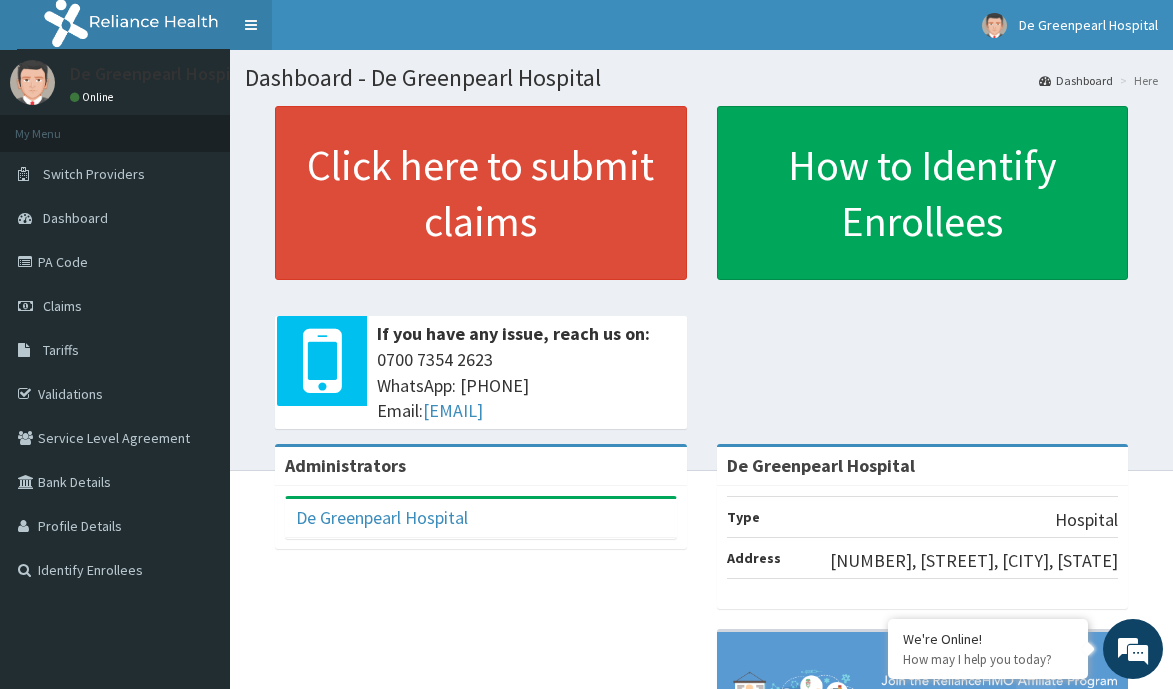 click on "Toggle navigation" at bounding box center [251, 25] 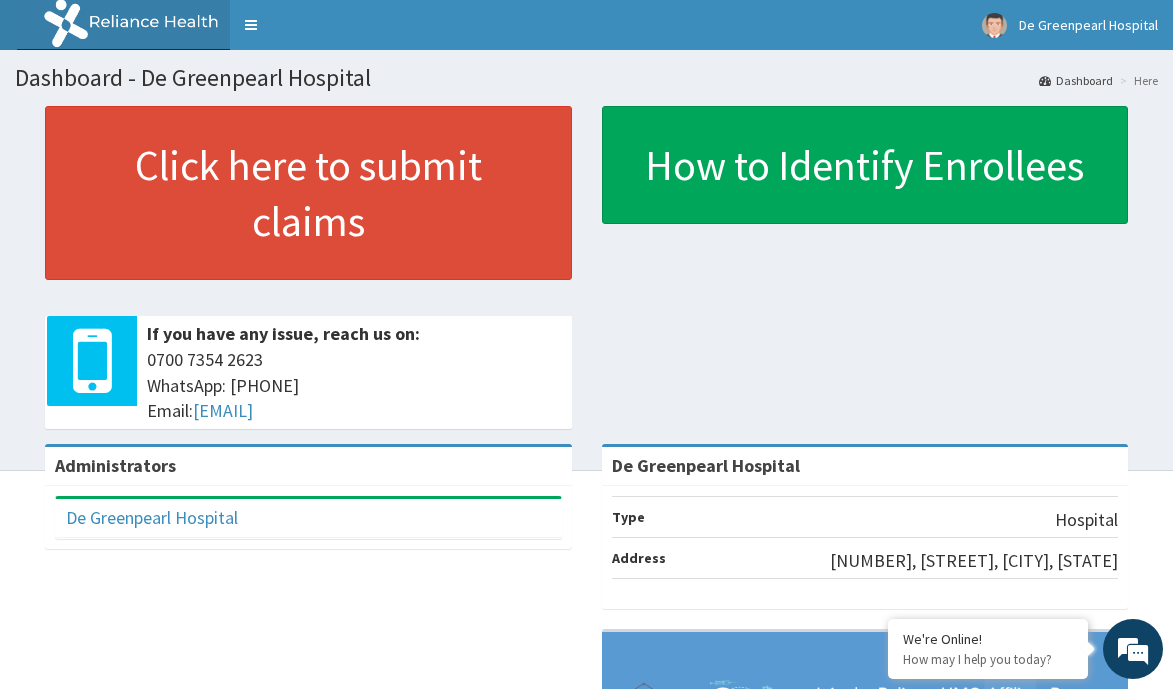 scroll, scrollTop: 0, scrollLeft: 0, axis: both 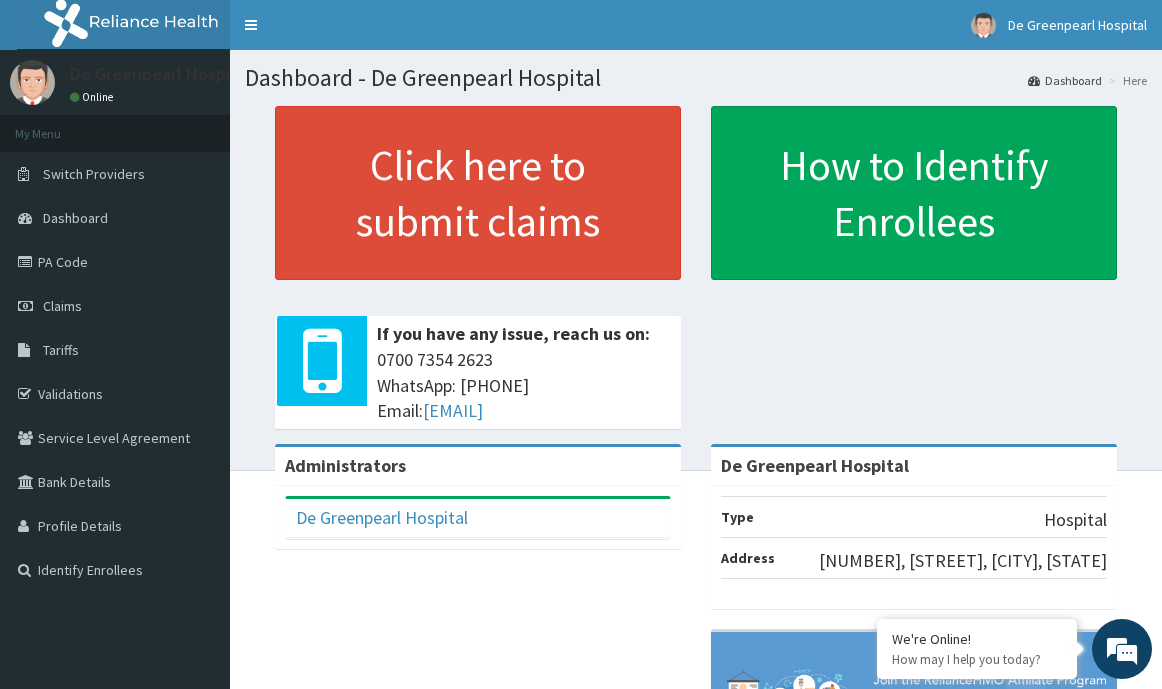 click on "Online" at bounding box center [94, 97] 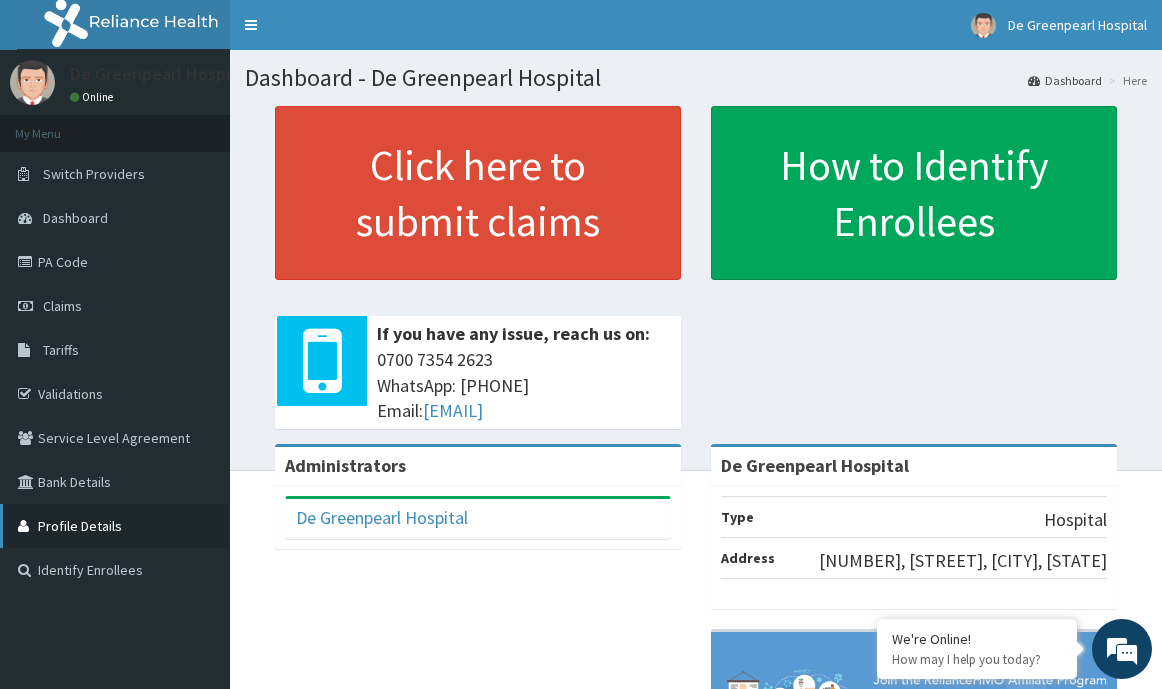 click on "Profile Details" at bounding box center [115, 526] 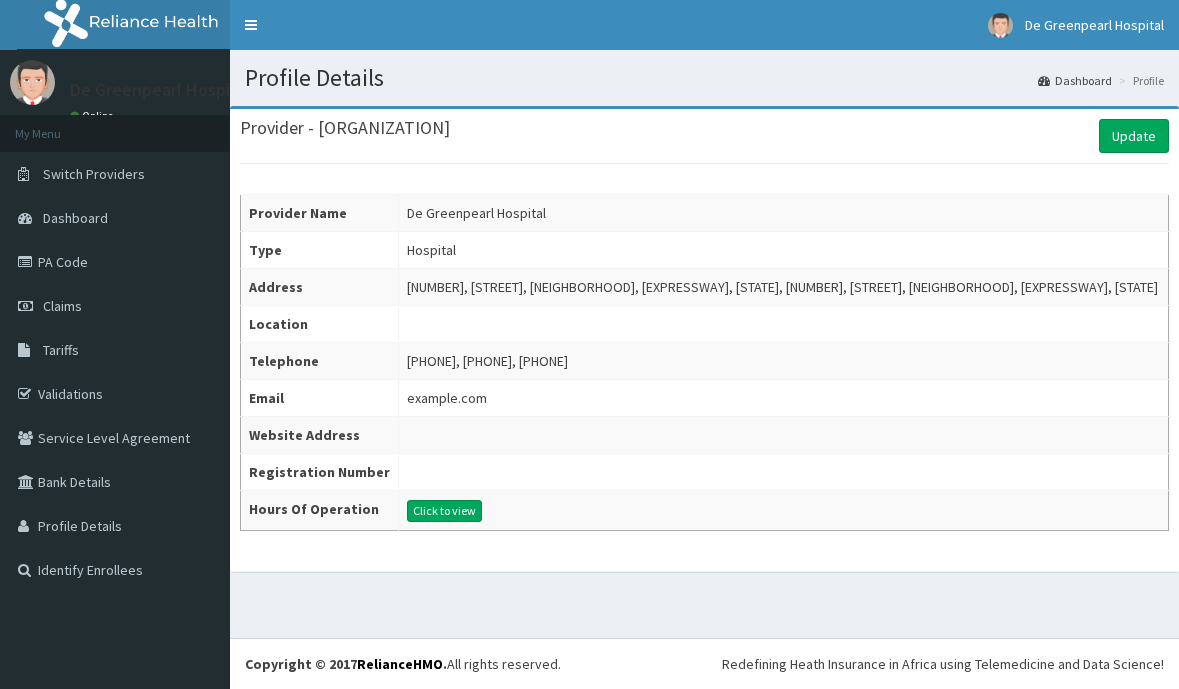 scroll, scrollTop: 0, scrollLeft: 0, axis: both 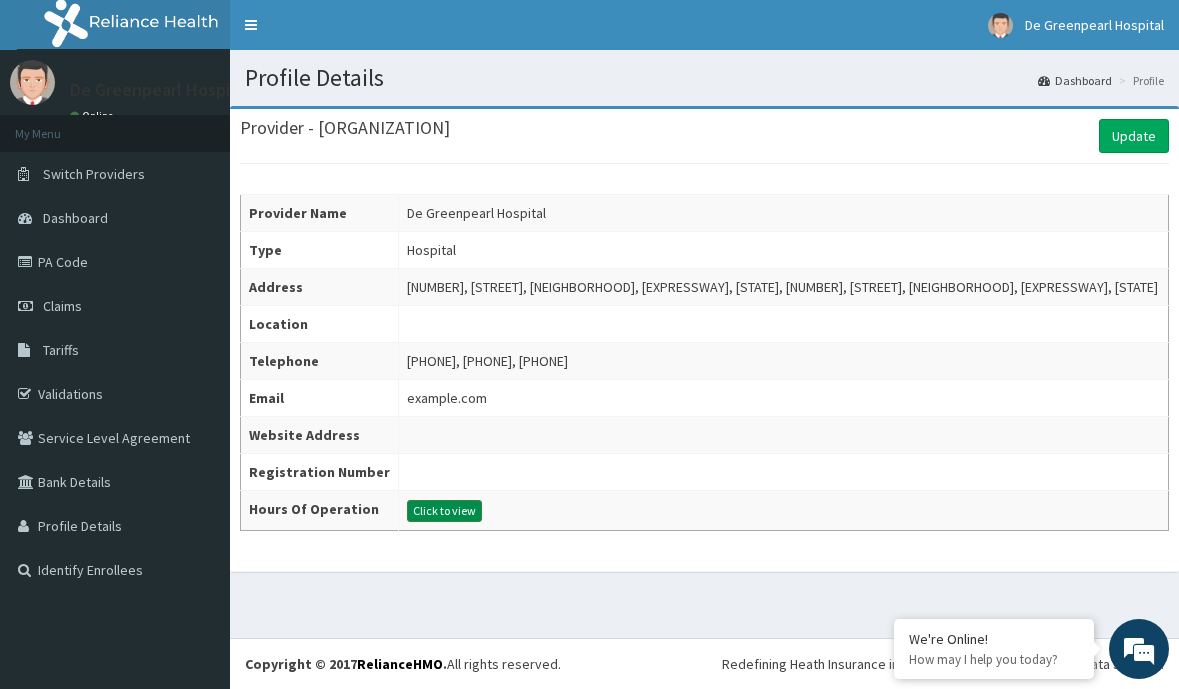 click on "Click to view" at bounding box center (444, 511) 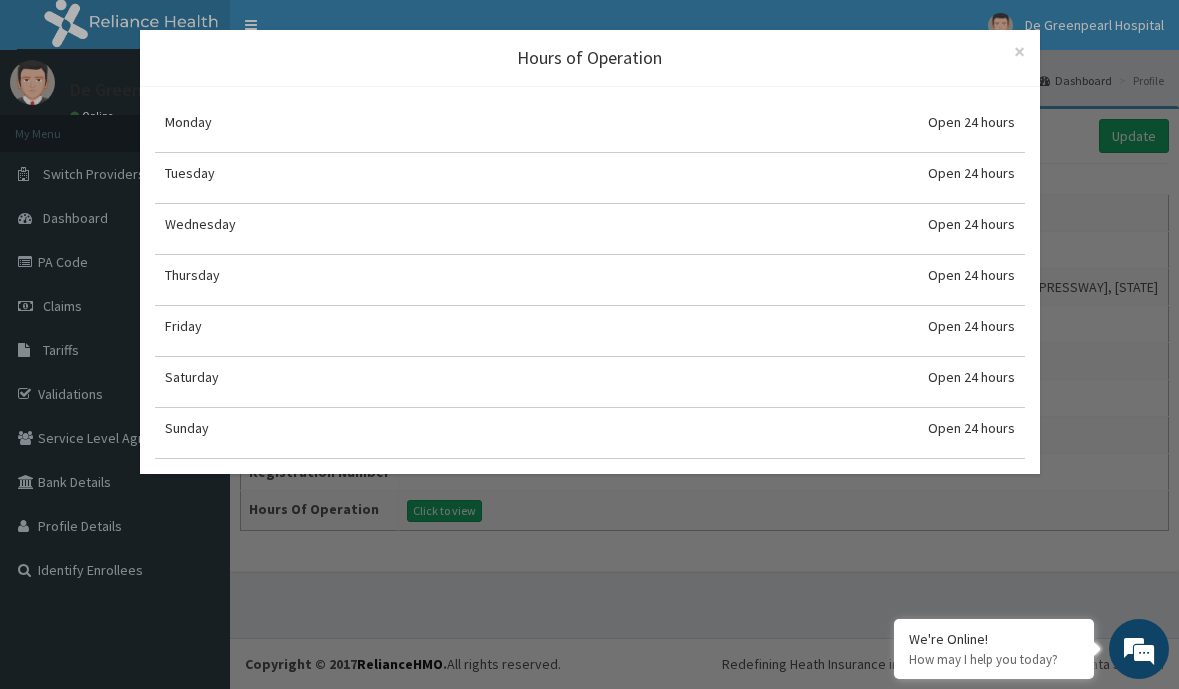 click on "Hours of Operation × Close   Monday   Open 24 hours   Tuesday   Open 24 hours   Wednesday   Open 24 hours   Thursday   Open 24 hours   Friday   Open 24 hours   Saturday   Open 24 hours   Sunday   Open 24 hours" at bounding box center (589, 344) 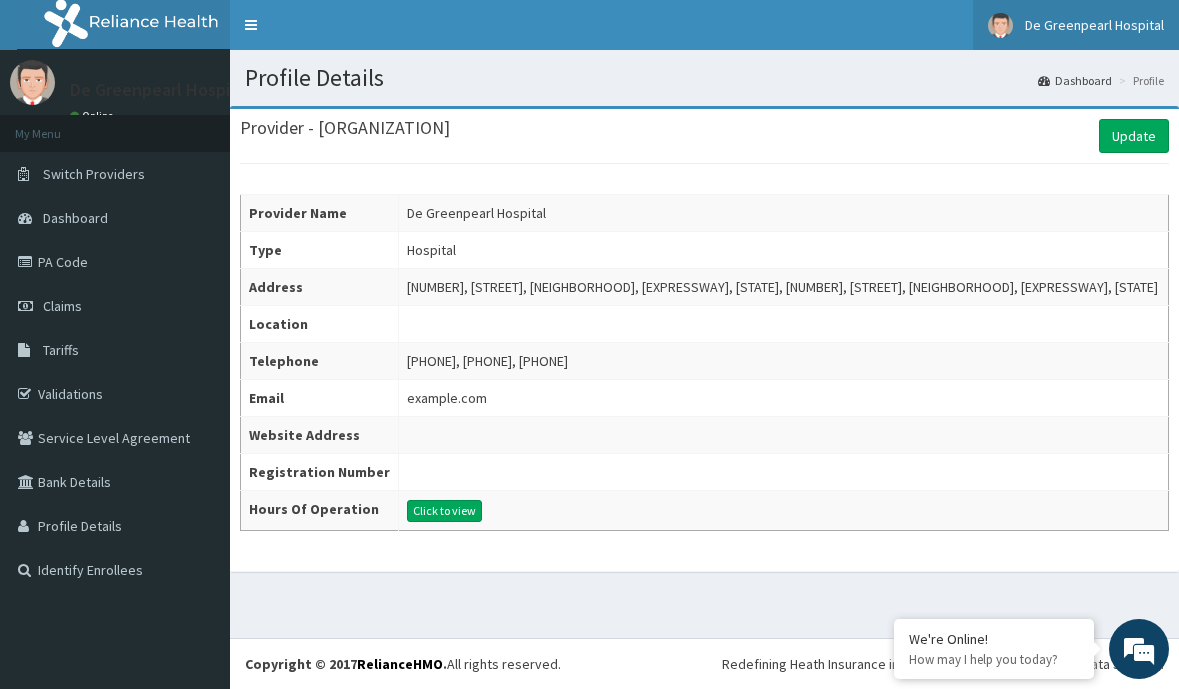 click on "De Greenpearl Hospital" at bounding box center [1094, 25] 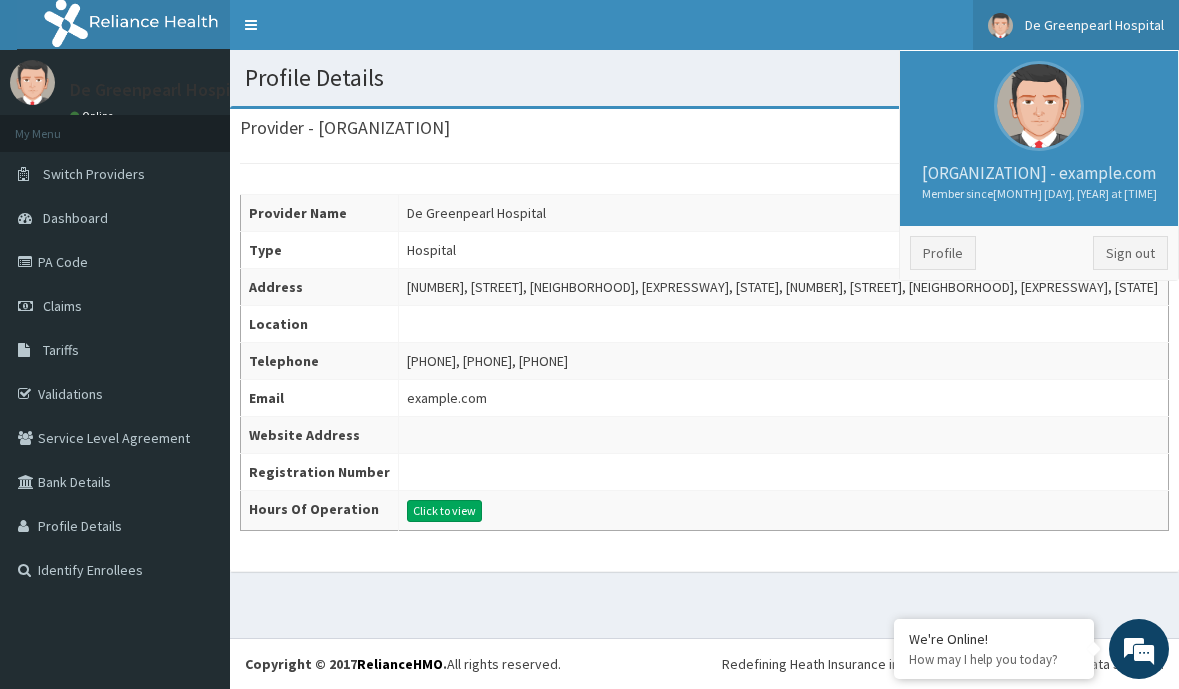 drag, startPoint x: 1047, startPoint y: 112, endPoint x: 969, endPoint y: 113, distance: 78.00641 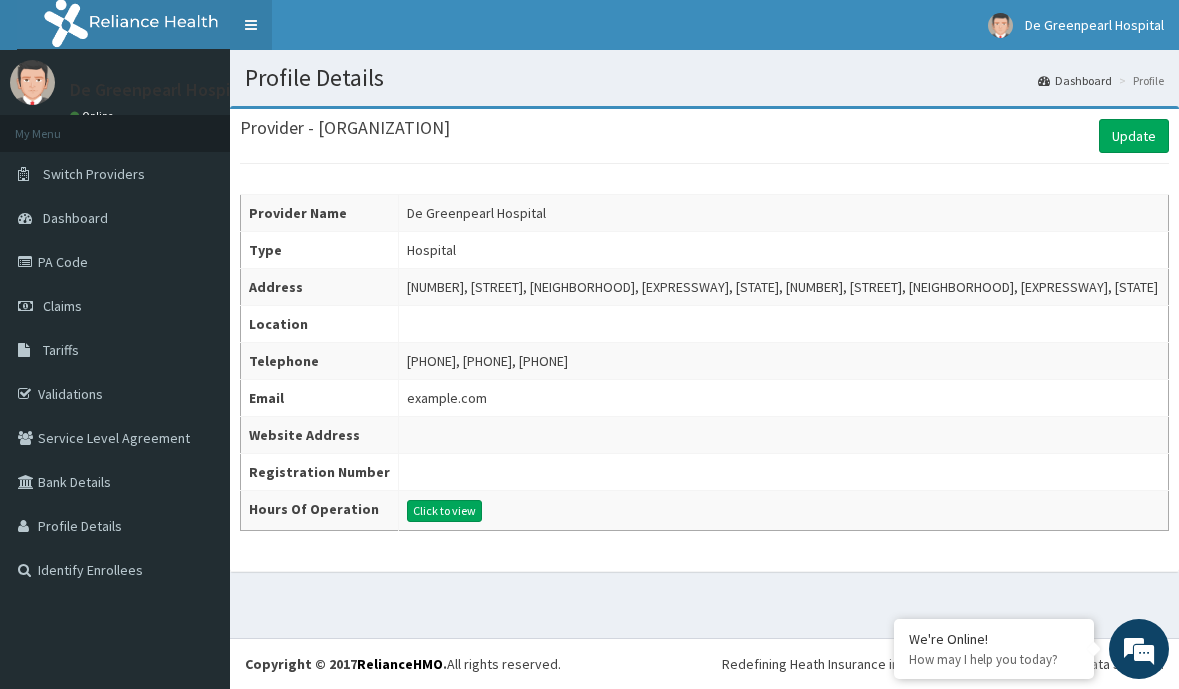 click on "Toggle navigation" at bounding box center [251, 25] 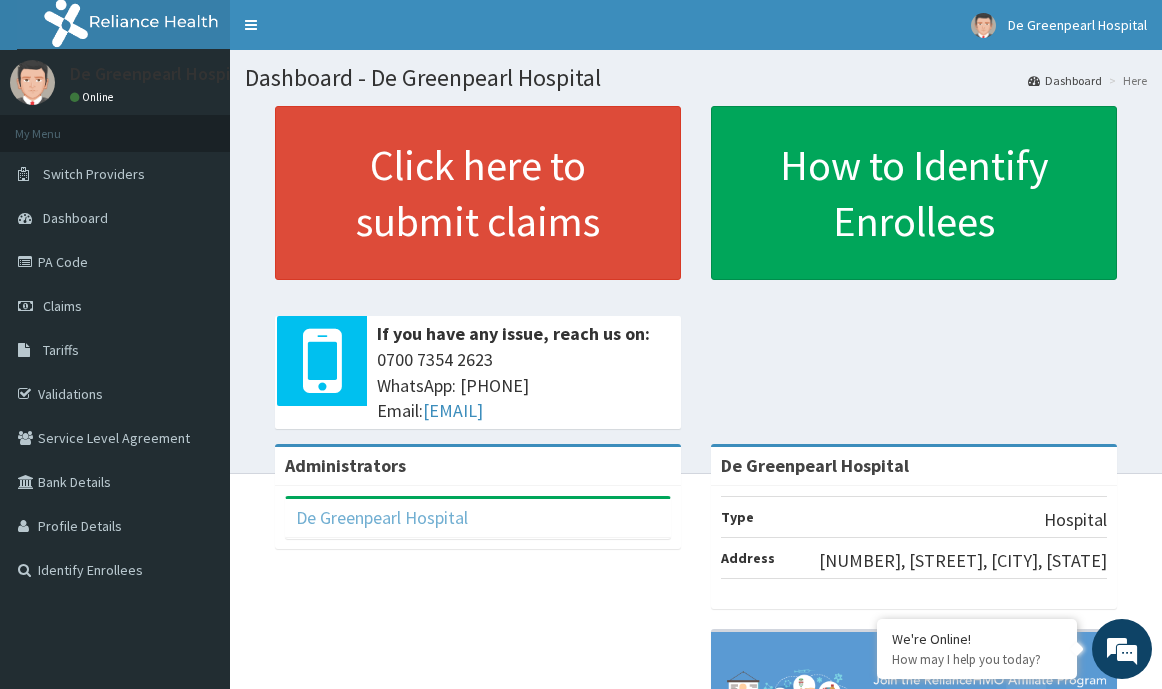 scroll, scrollTop: 0, scrollLeft: 0, axis: both 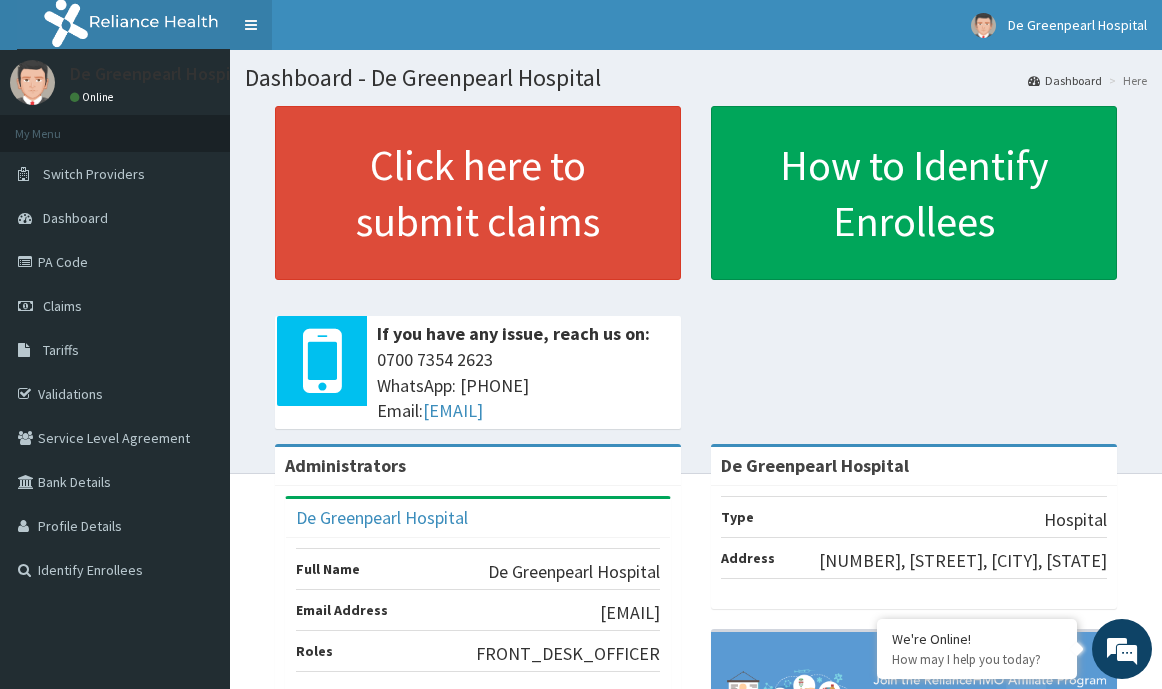 click on "Toggle navigation" at bounding box center (251, 25) 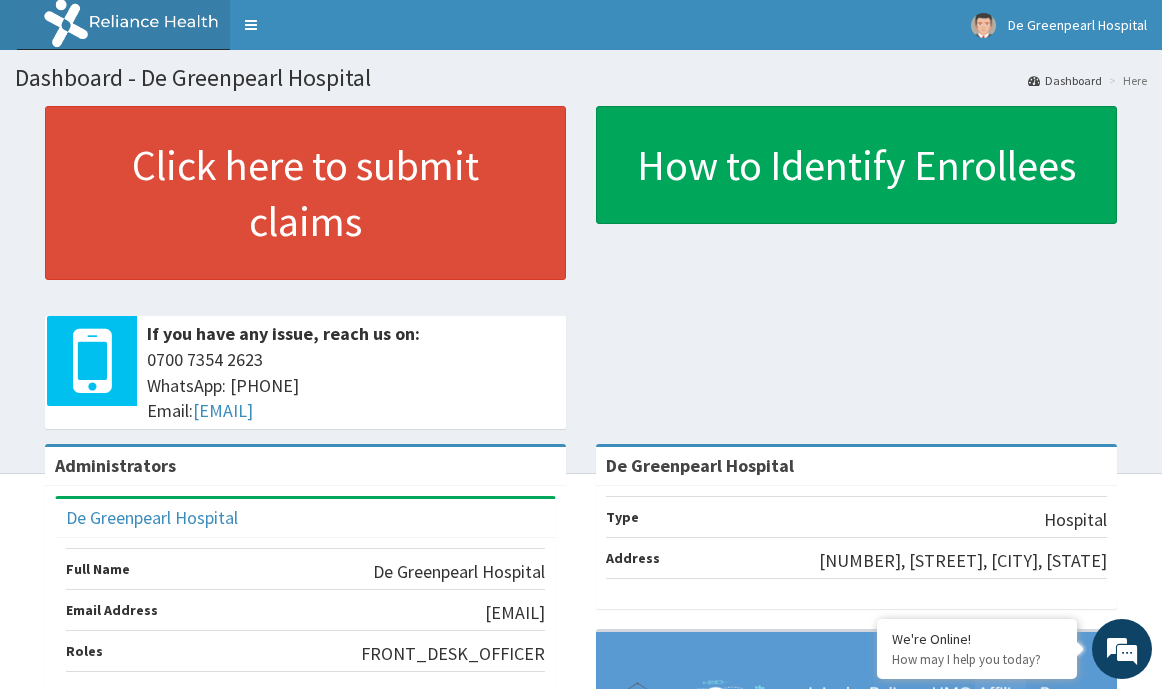 click on "Dashboard" at bounding box center [1065, 80] 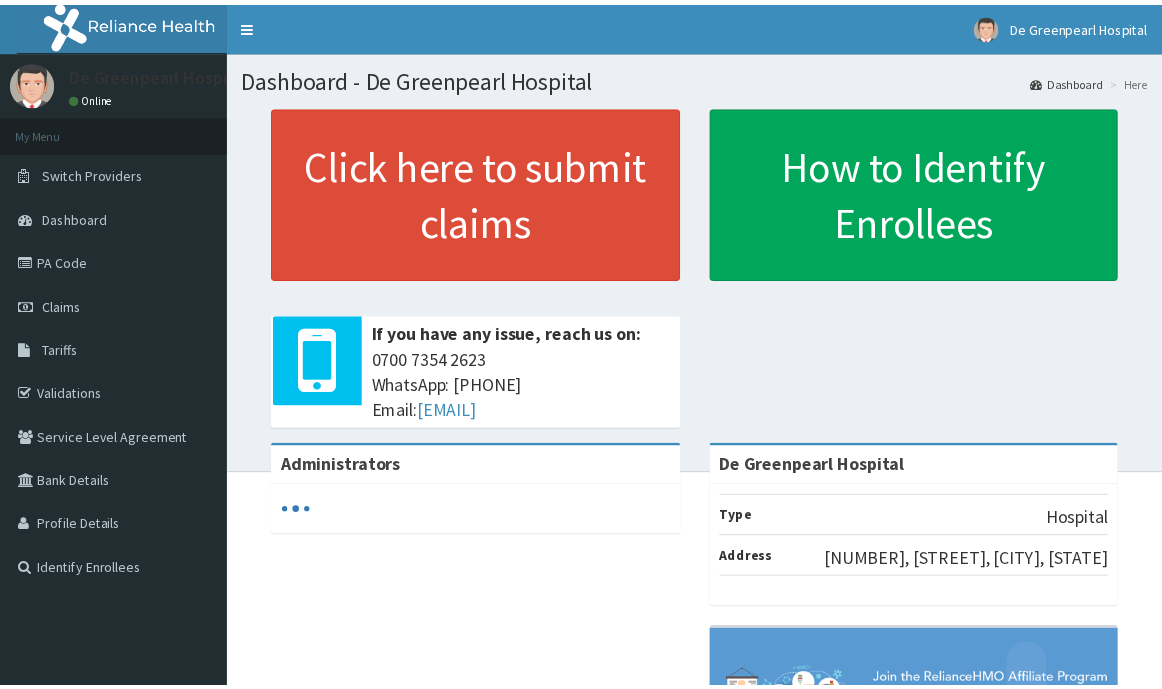 scroll, scrollTop: 0, scrollLeft: 0, axis: both 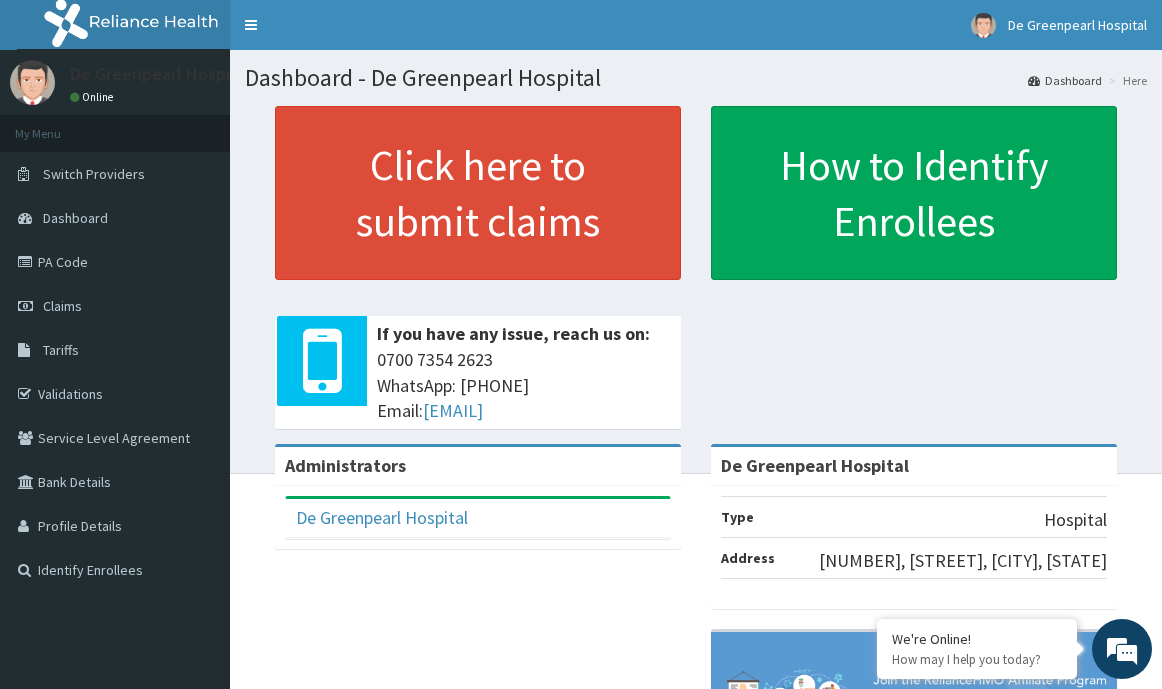 drag, startPoint x: 1044, startPoint y: 21, endPoint x: 943, endPoint y: 68, distance: 111.40018 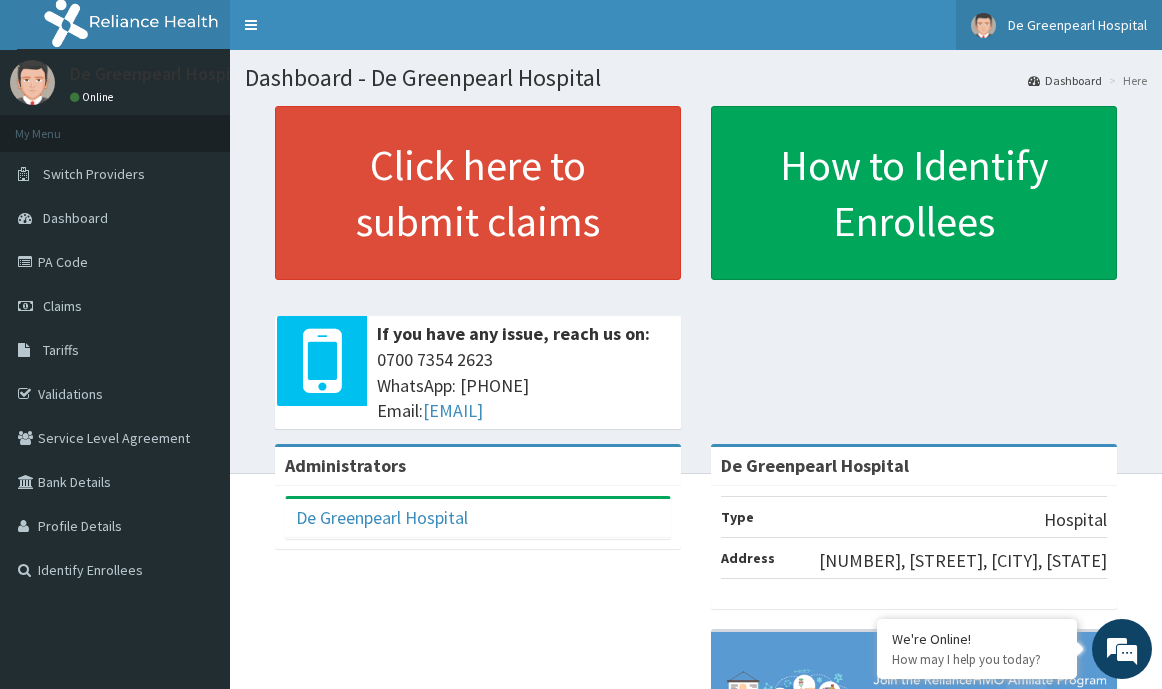 click on "De Greenpearl Hospital" at bounding box center (1059, 25) 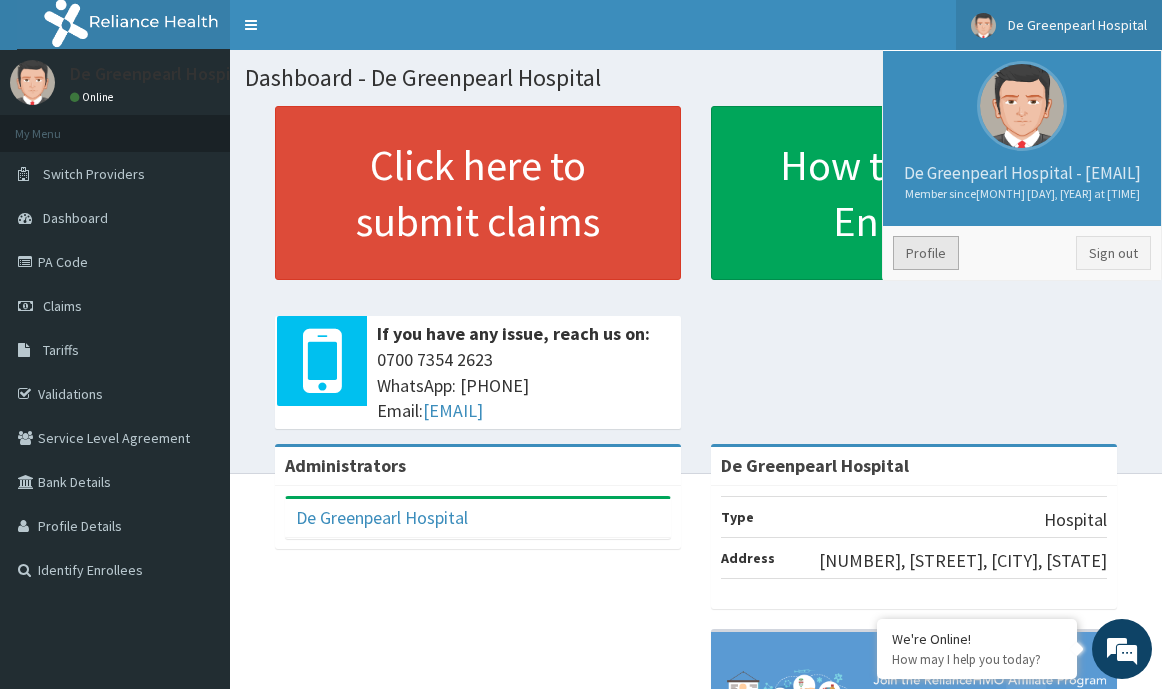 click on "Profile" at bounding box center (926, 253) 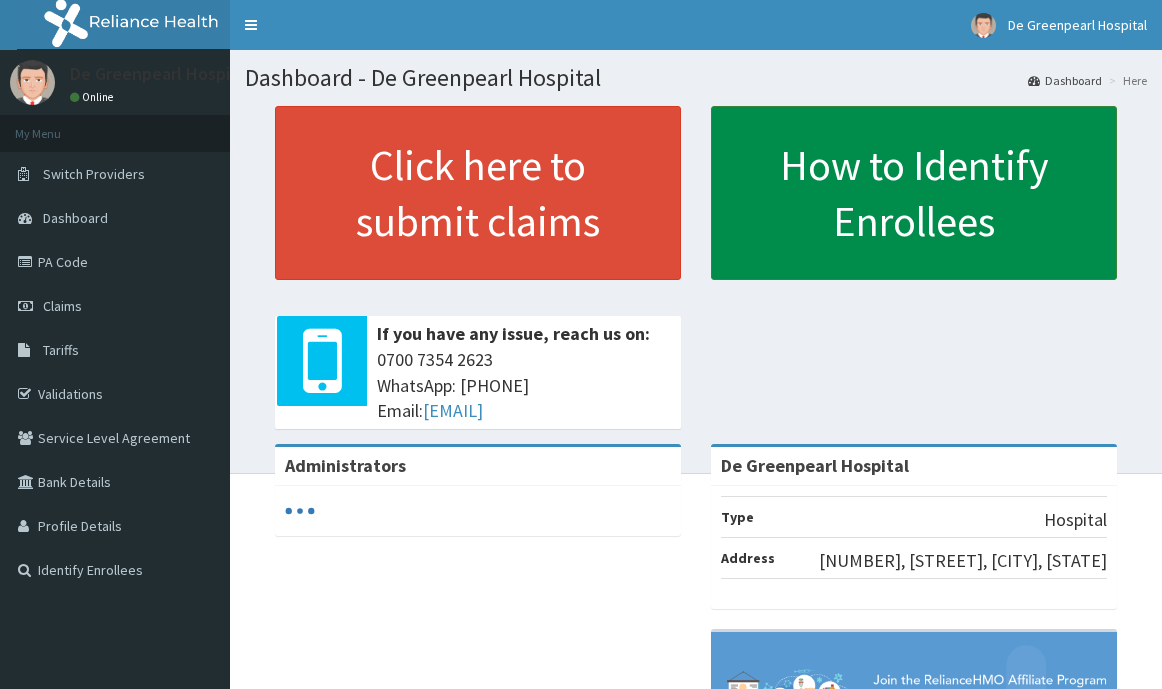 scroll, scrollTop: 0, scrollLeft: 0, axis: both 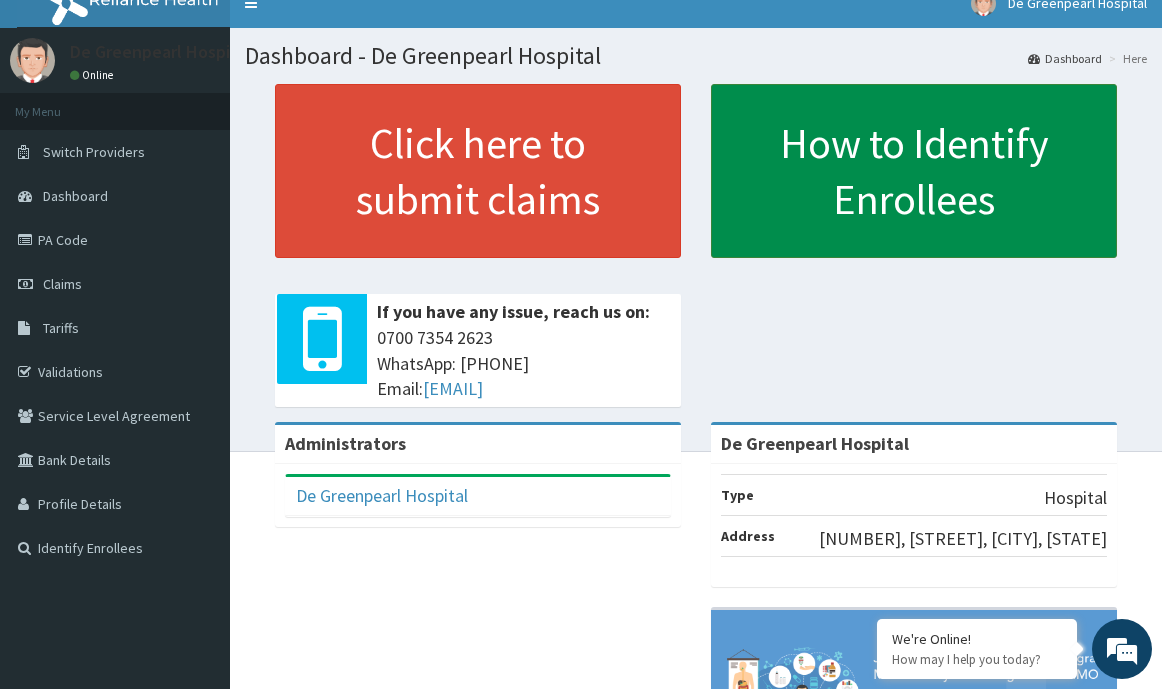click on "How to Identify Enrollees" at bounding box center (914, 171) 